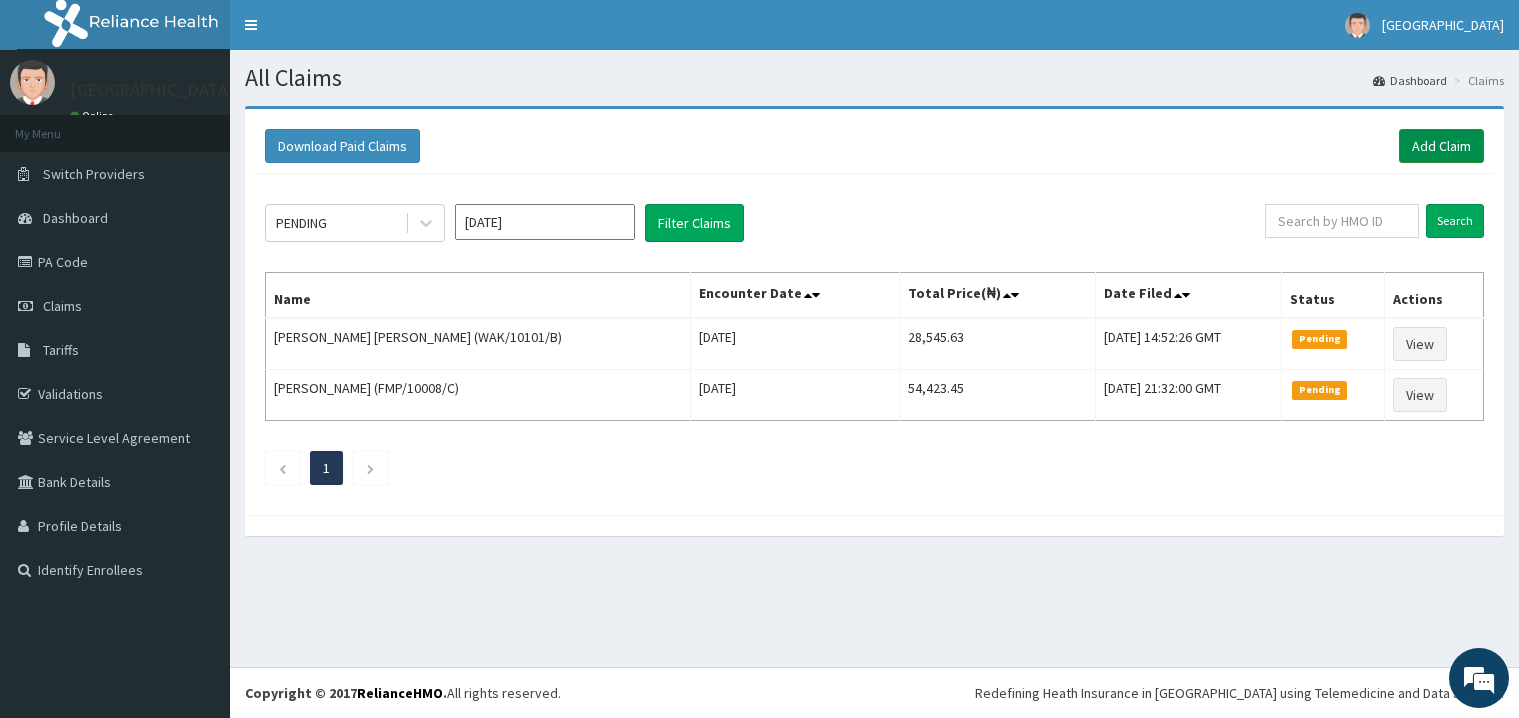scroll, scrollTop: 0, scrollLeft: 0, axis: both 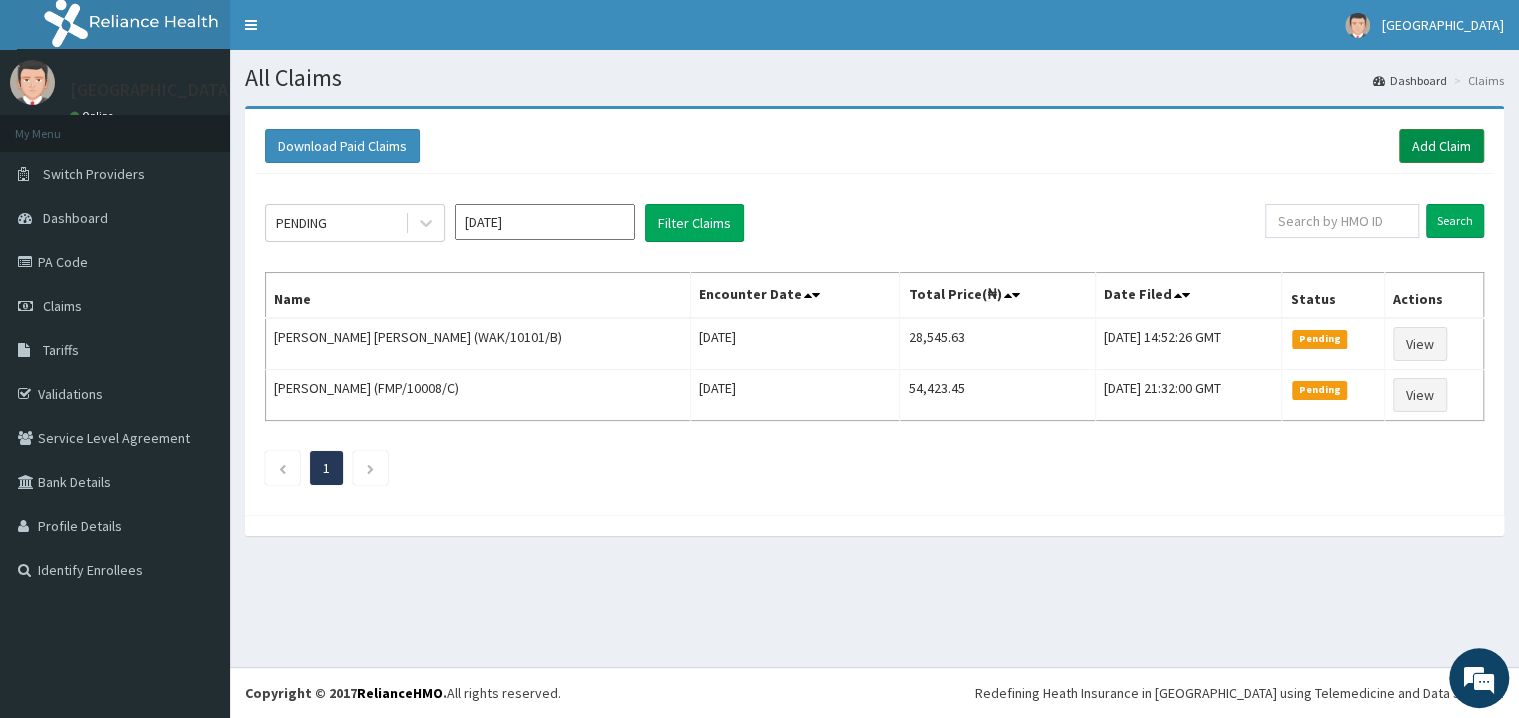 click on "Add Claim" at bounding box center [1441, 146] 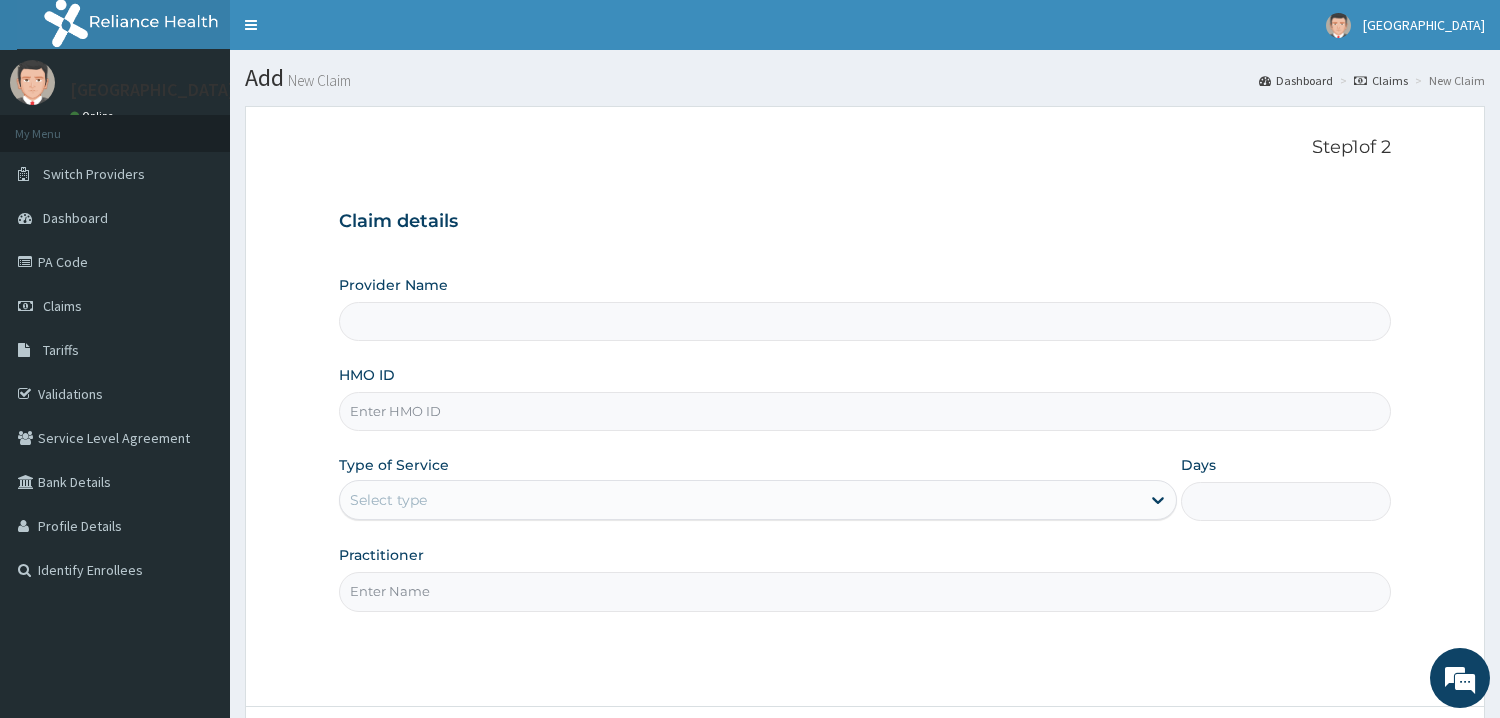 scroll, scrollTop: 0, scrollLeft: 0, axis: both 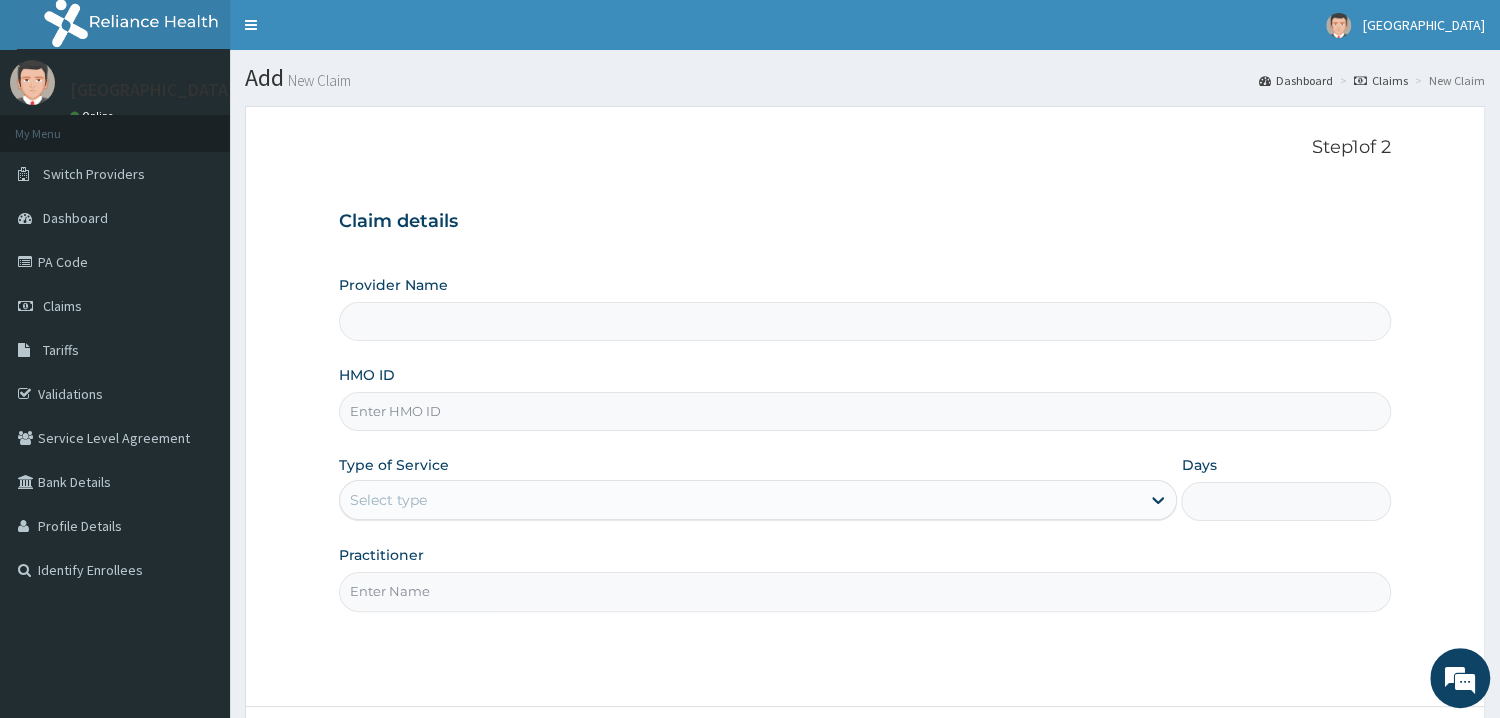 click on "Provider Name" at bounding box center [865, 321] 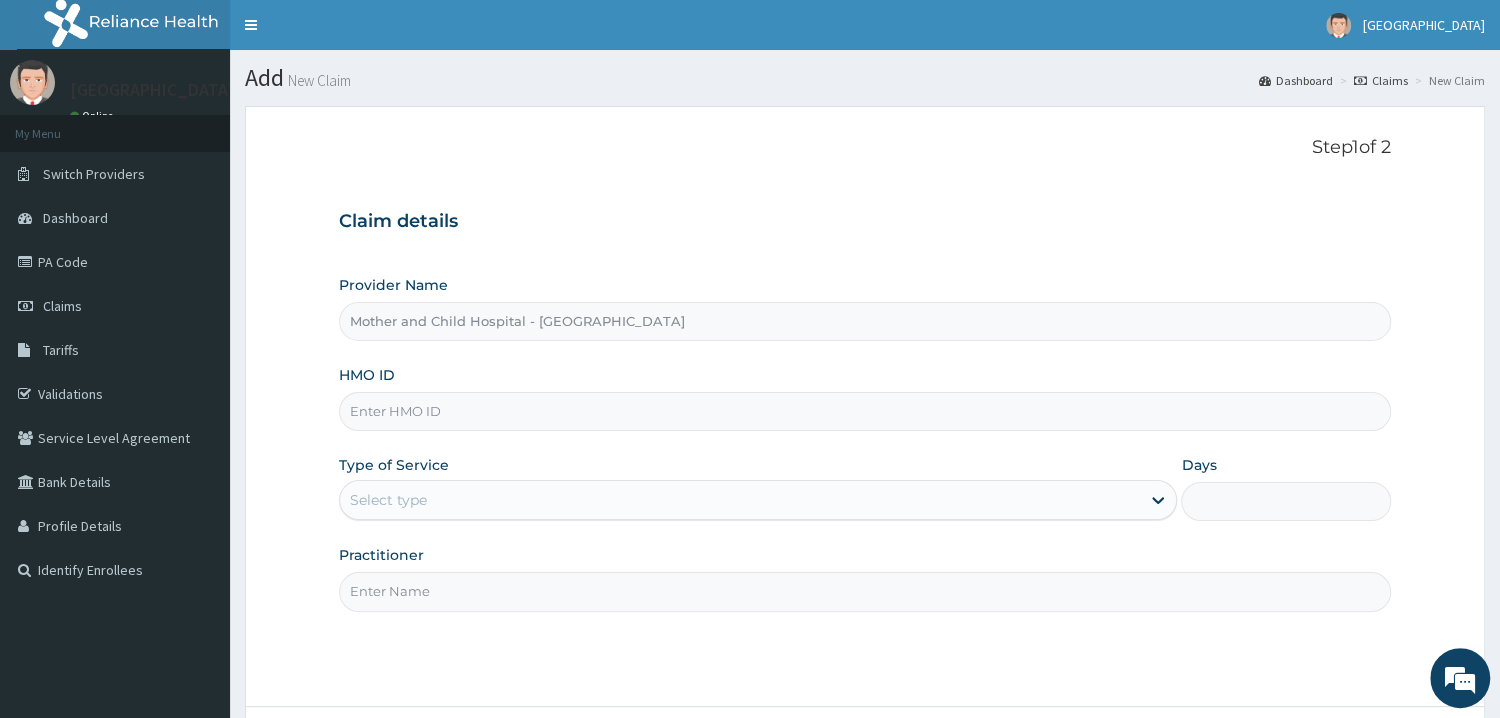 click on "HMO ID" at bounding box center (865, 398) 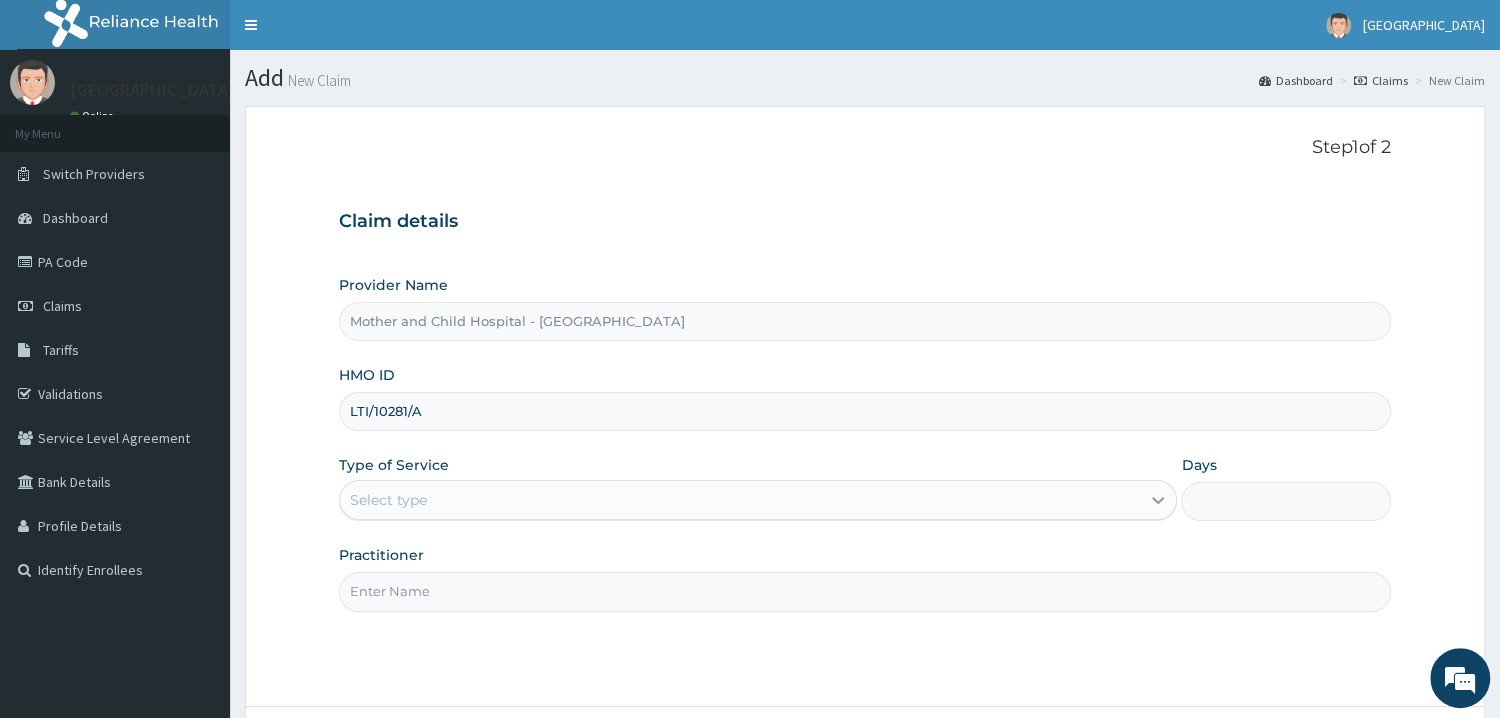 type on "LTI/10281/A" 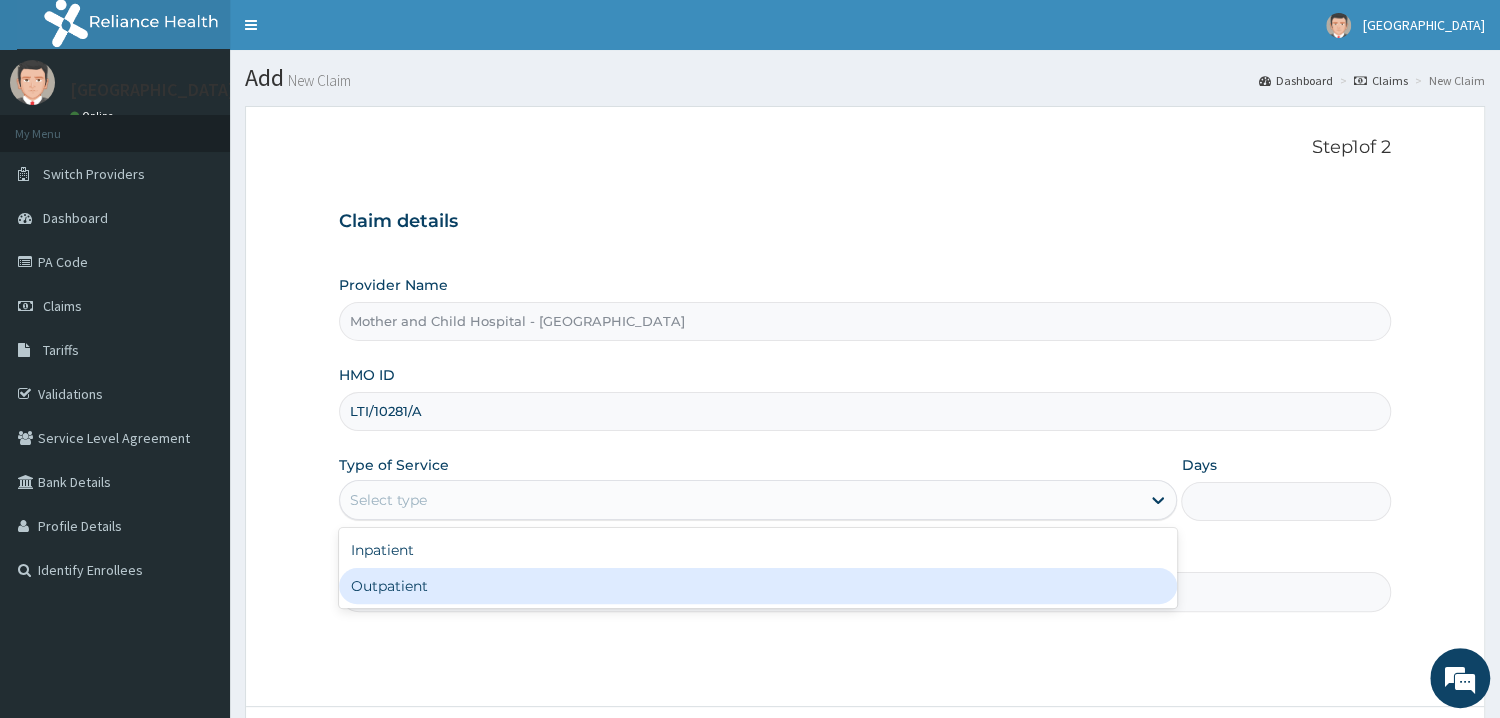 click on "Outpatient" at bounding box center (758, 586) 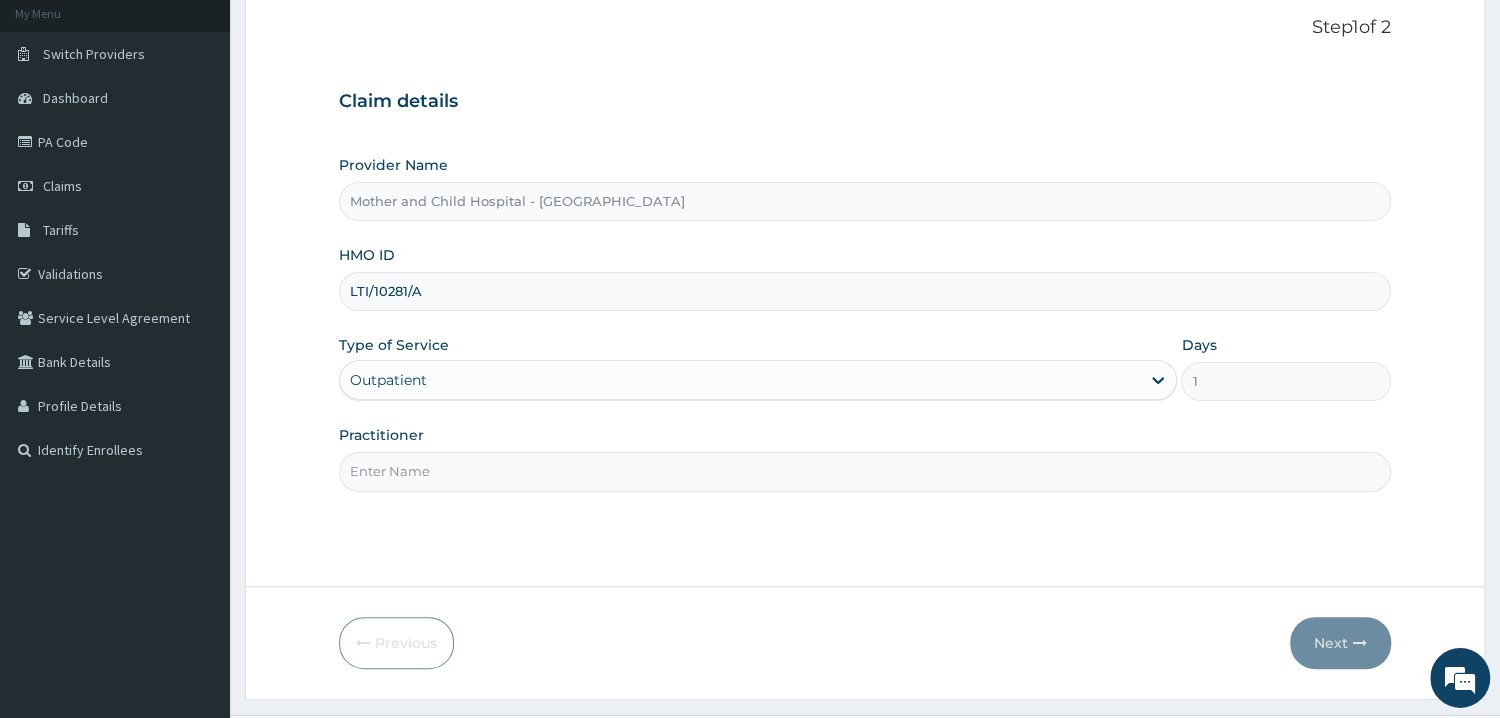 scroll, scrollTop: 168, scrollLeft: 0, axis: vertical 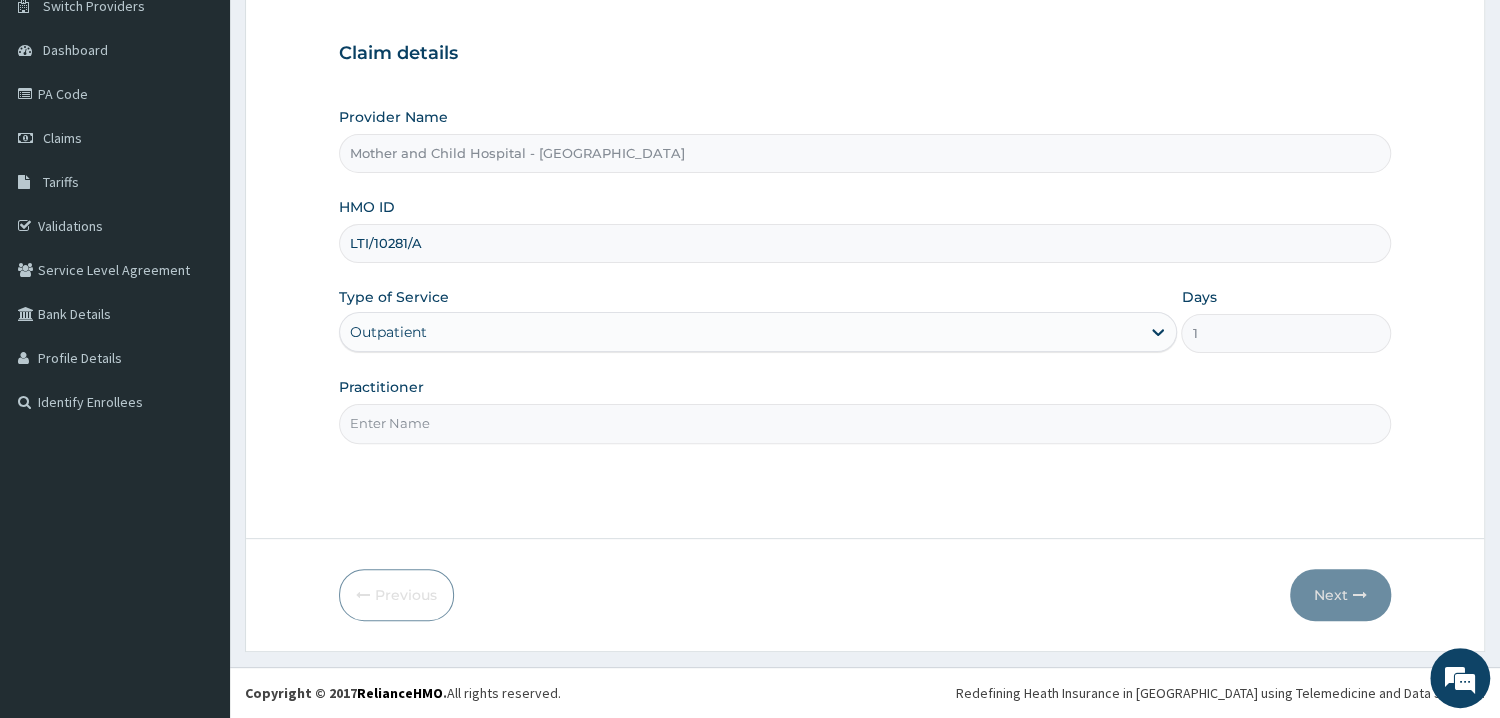 click on "Practitioner" at bounding box center [865, 423] 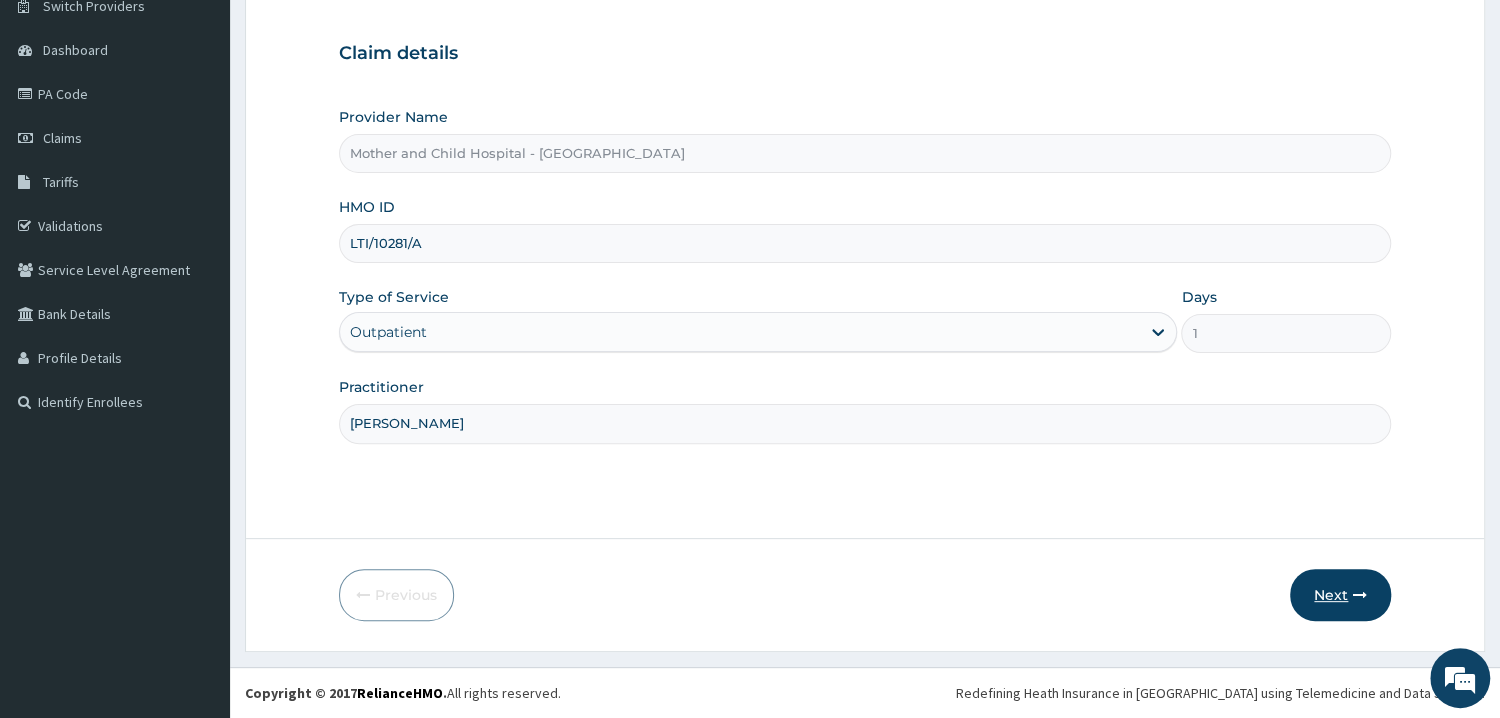 type on "[PERSON_NAME]" 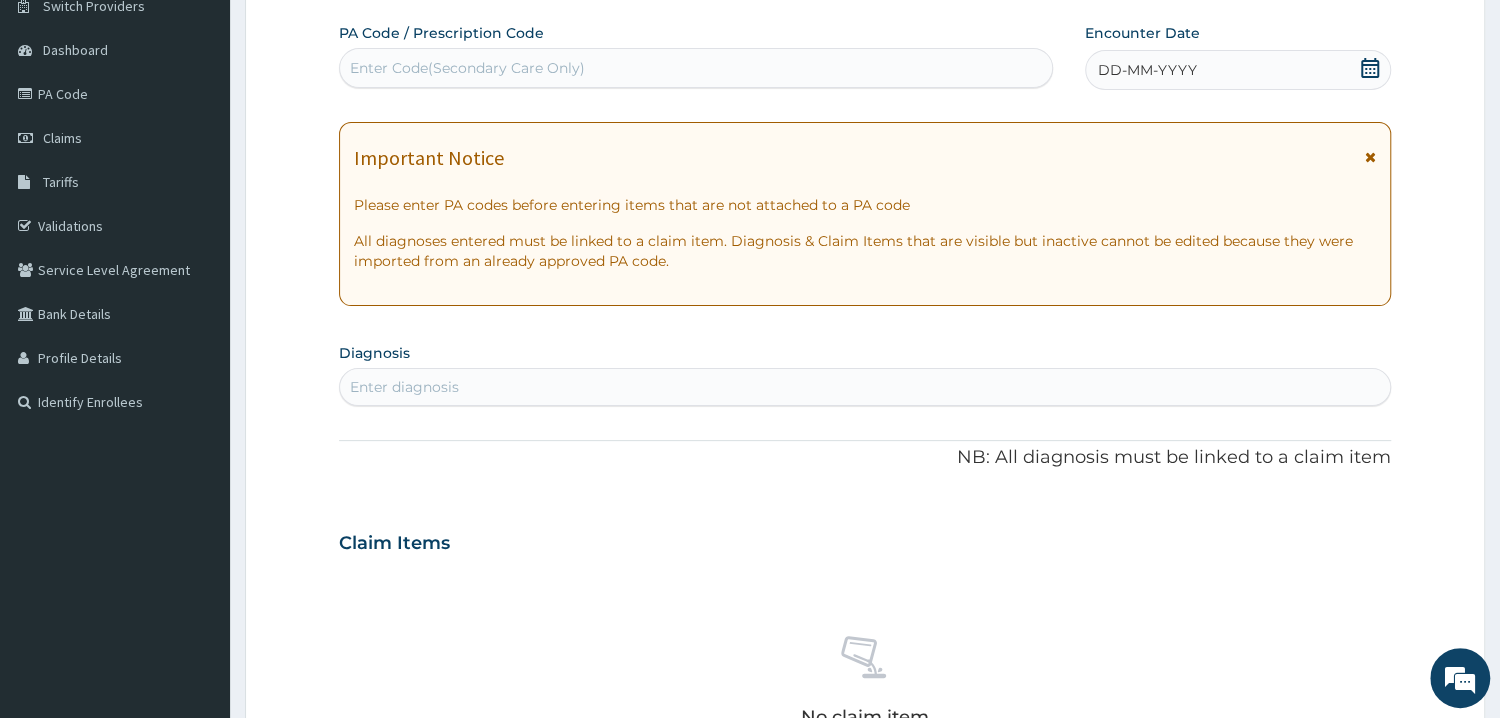click on "Enter Code(Secondary Care Only)" at bounding box center (467, 68) 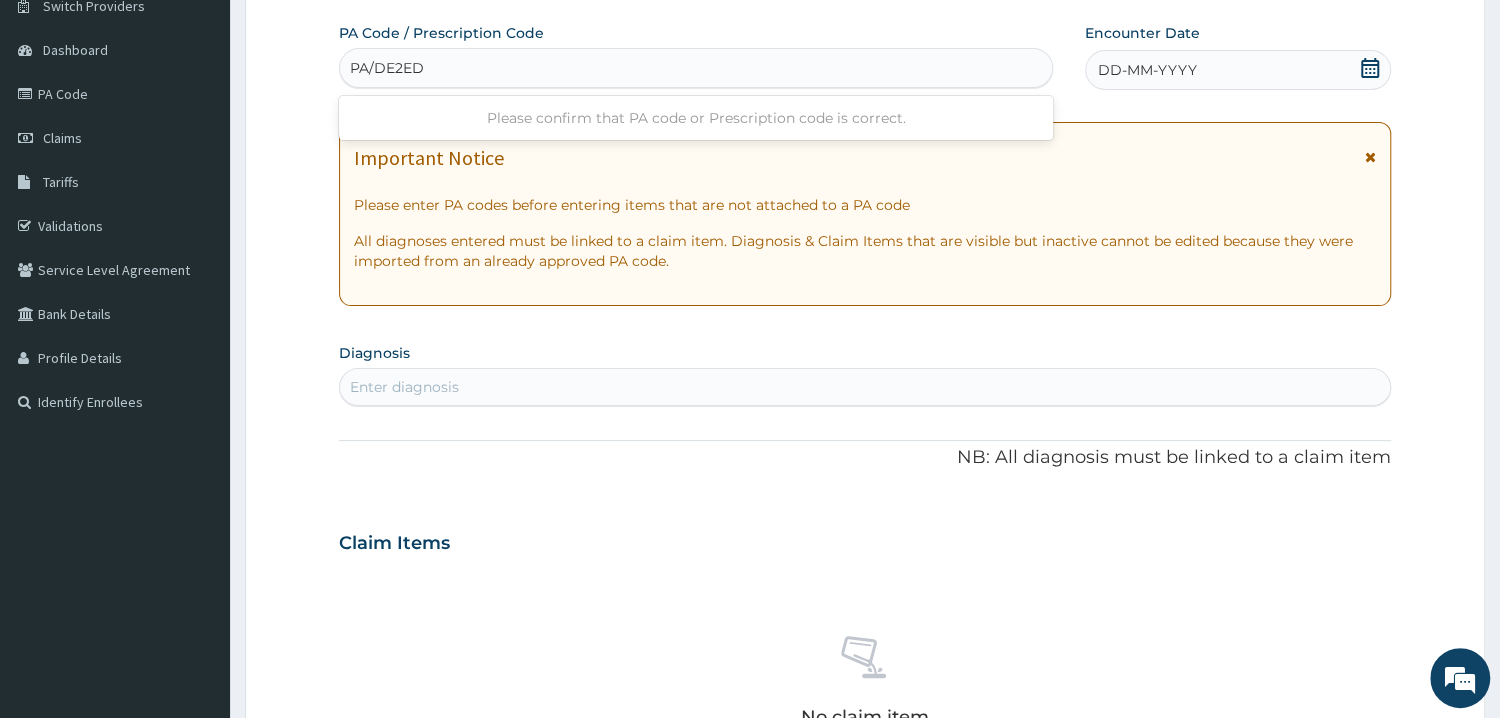 type on "PA/DE2ED8" 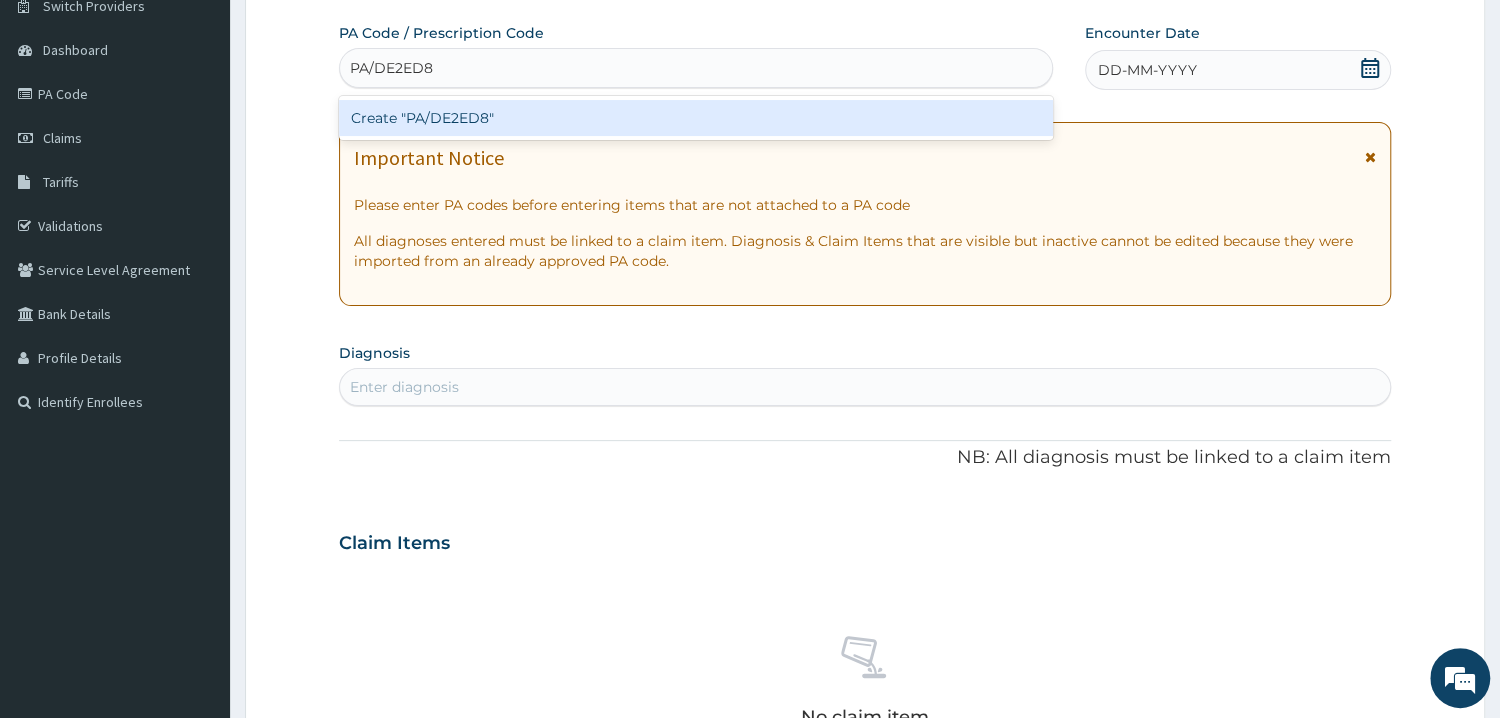 click on "Create "PA/DE2ED8"" at bounding box center [696, 118] 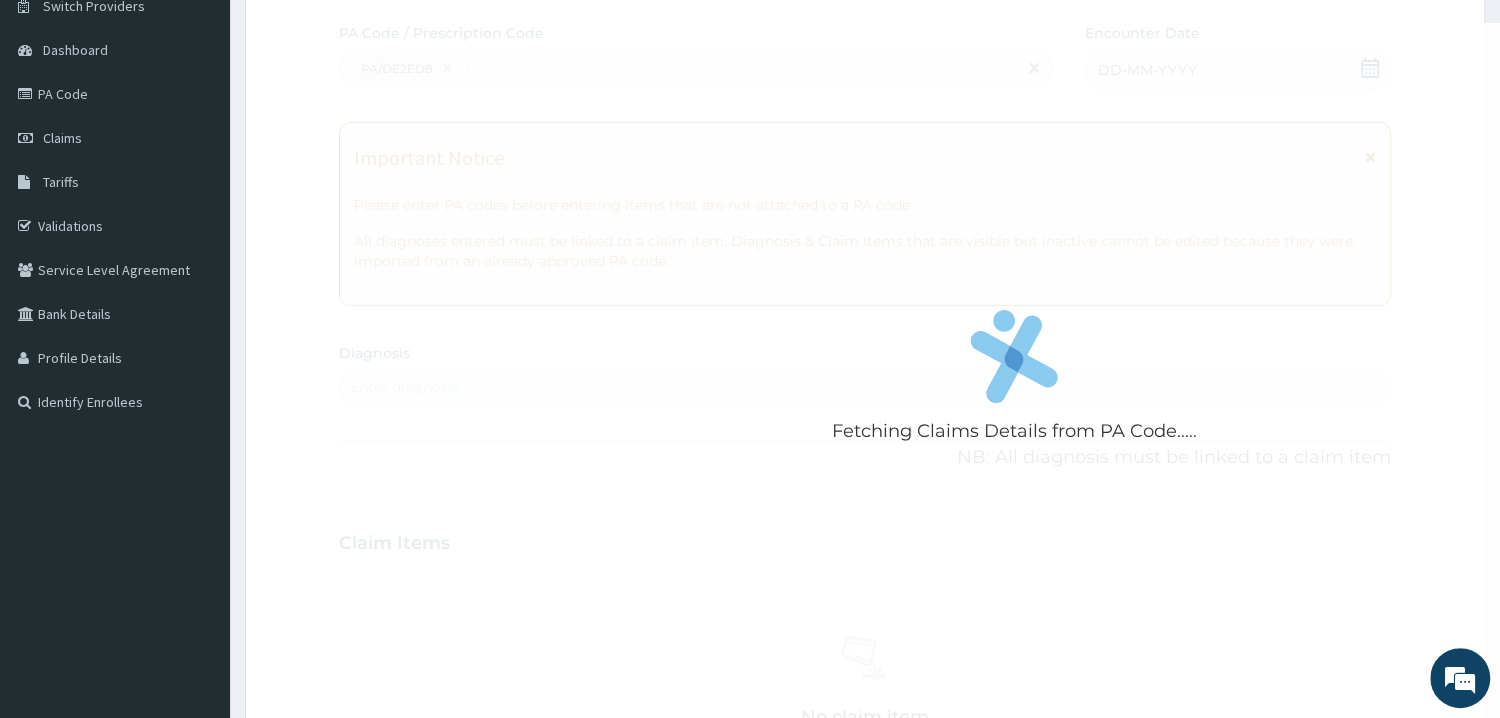 type 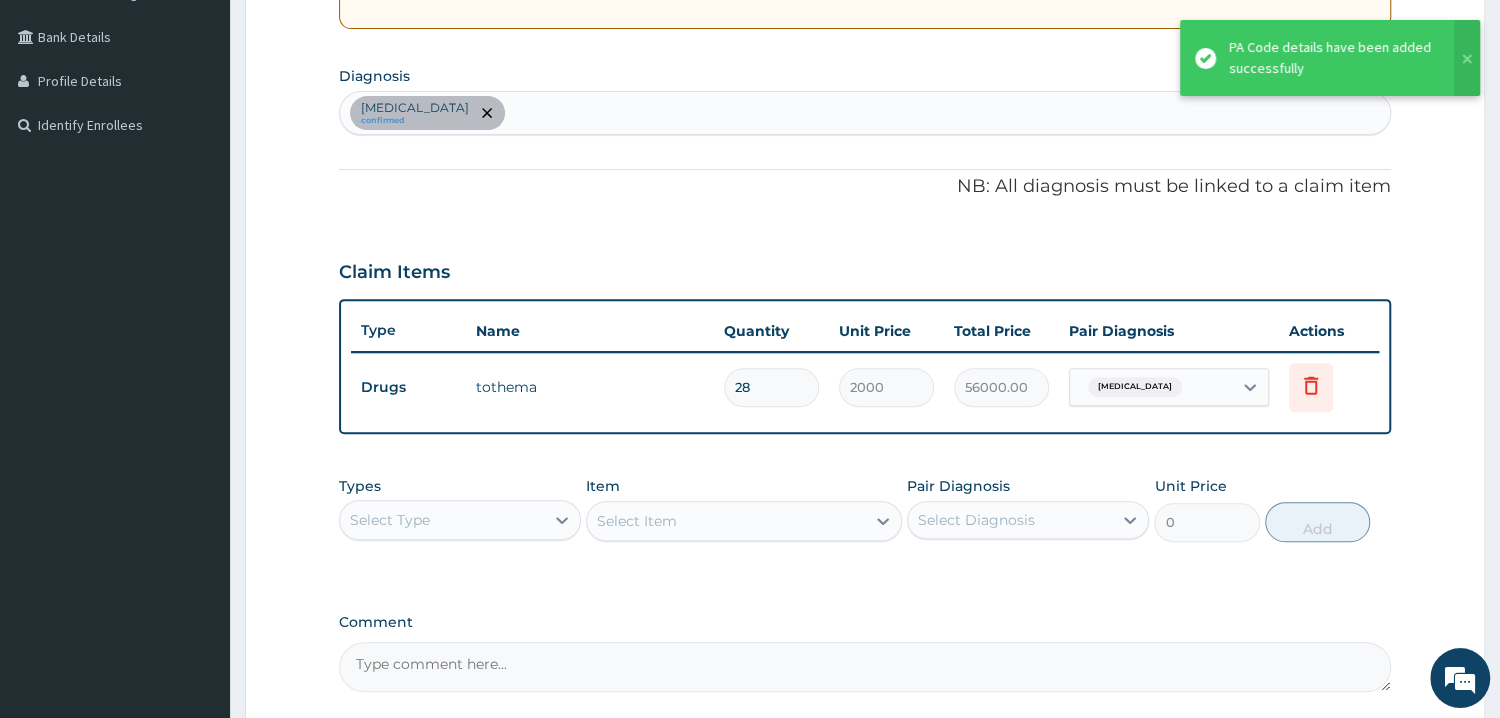 scroll, scrollTop: 490, scrollLeft: 0, axis: vertical 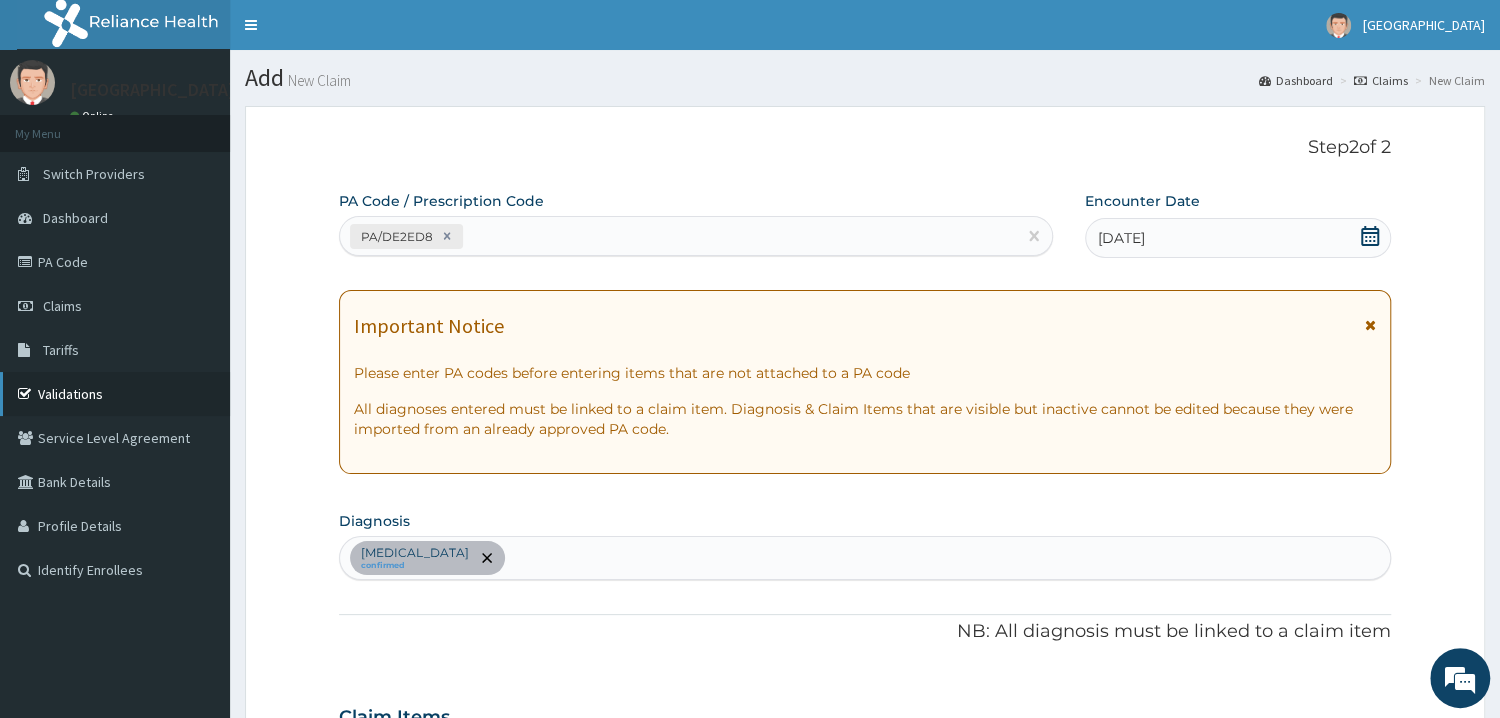 click on "Validations" at bounding box center (115, 394) 